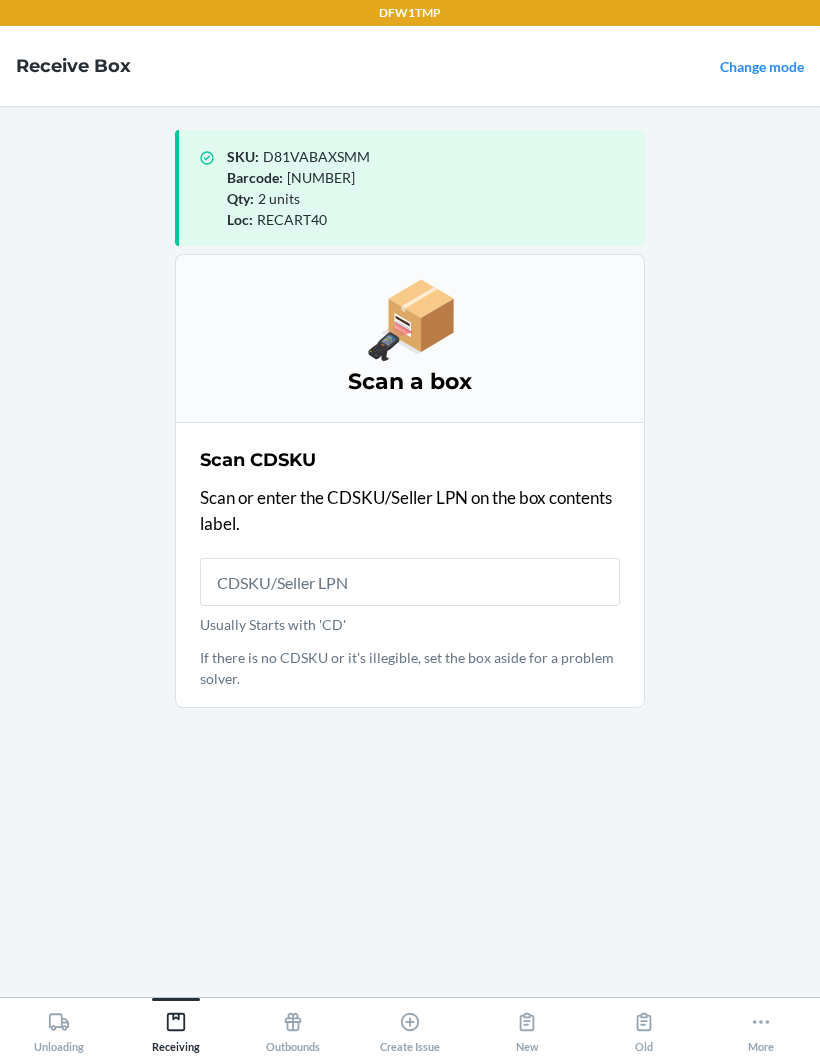 scroll, scrollTop: 80, scrollLeft: 0, axis: vertical 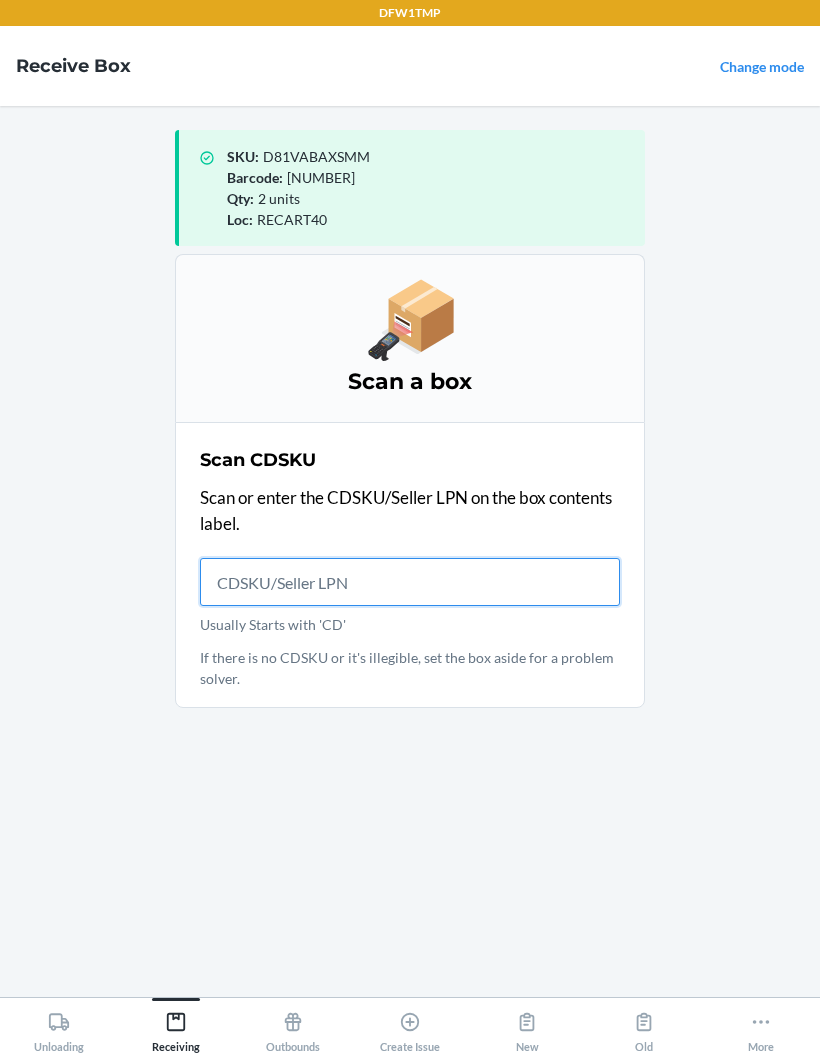 click on "Usually Starts with 'CD'" at bounding box center [410, 582] 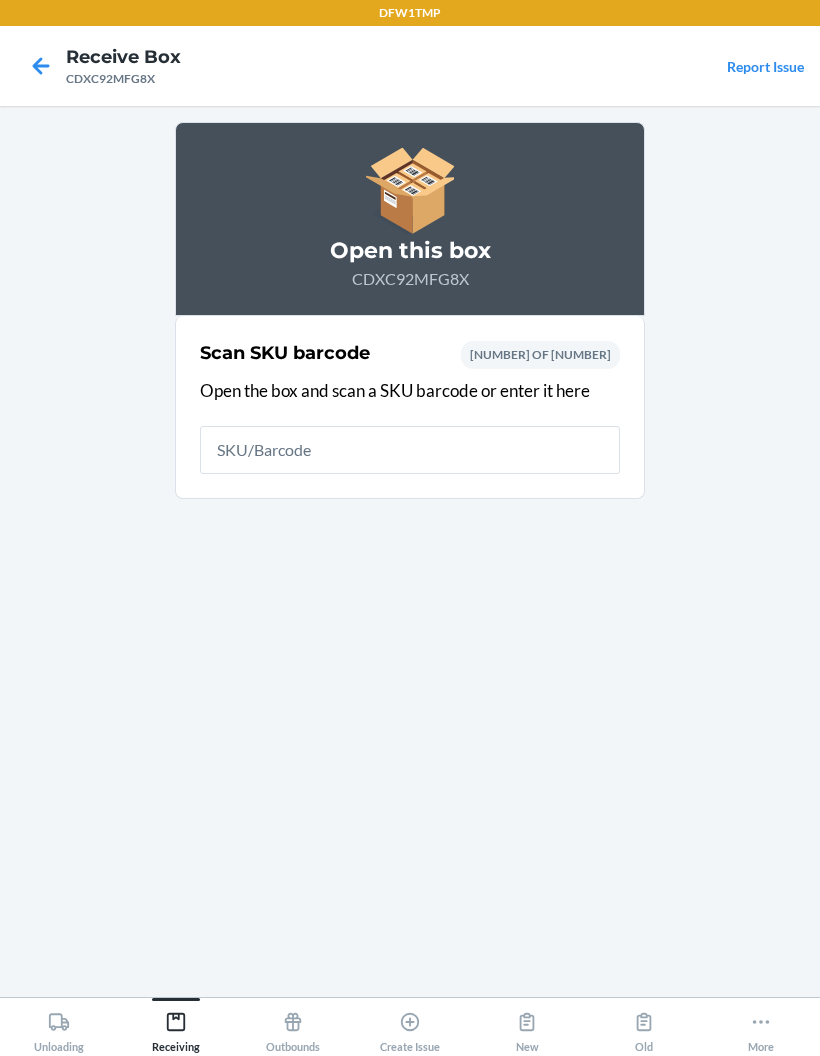 click at bounding box center (410, 450) 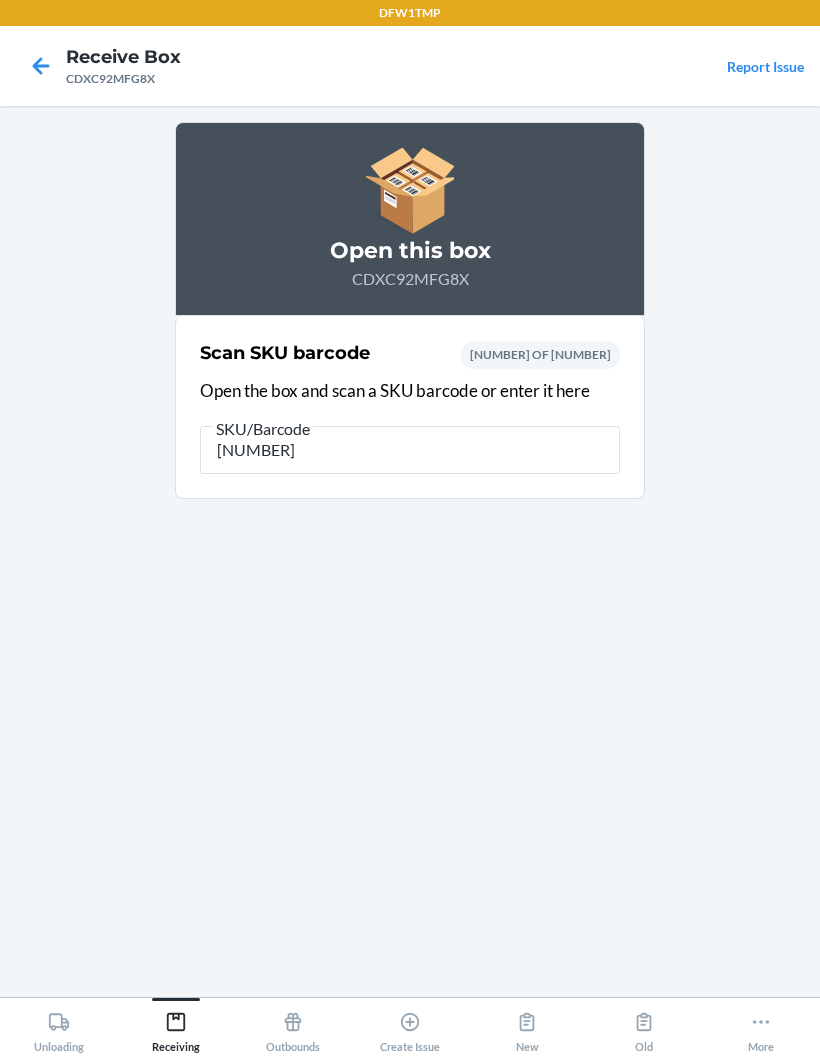 type on "[NUMBER]" 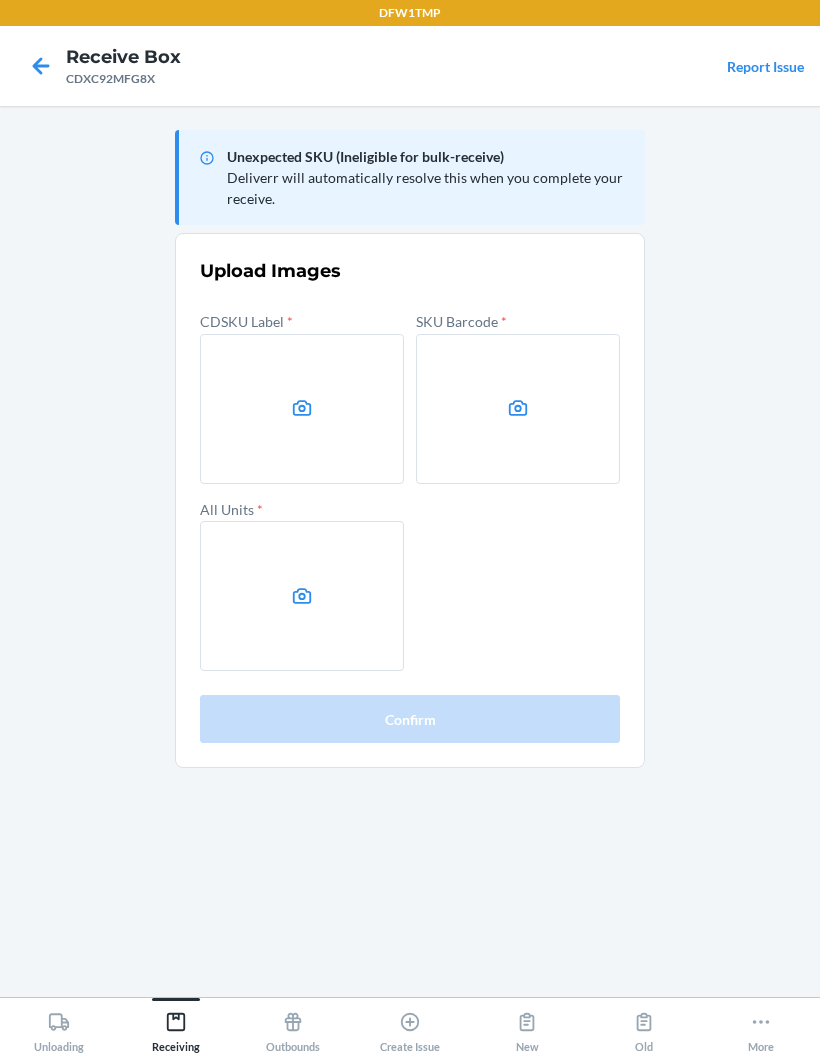 click at bounding box center [302, 409] 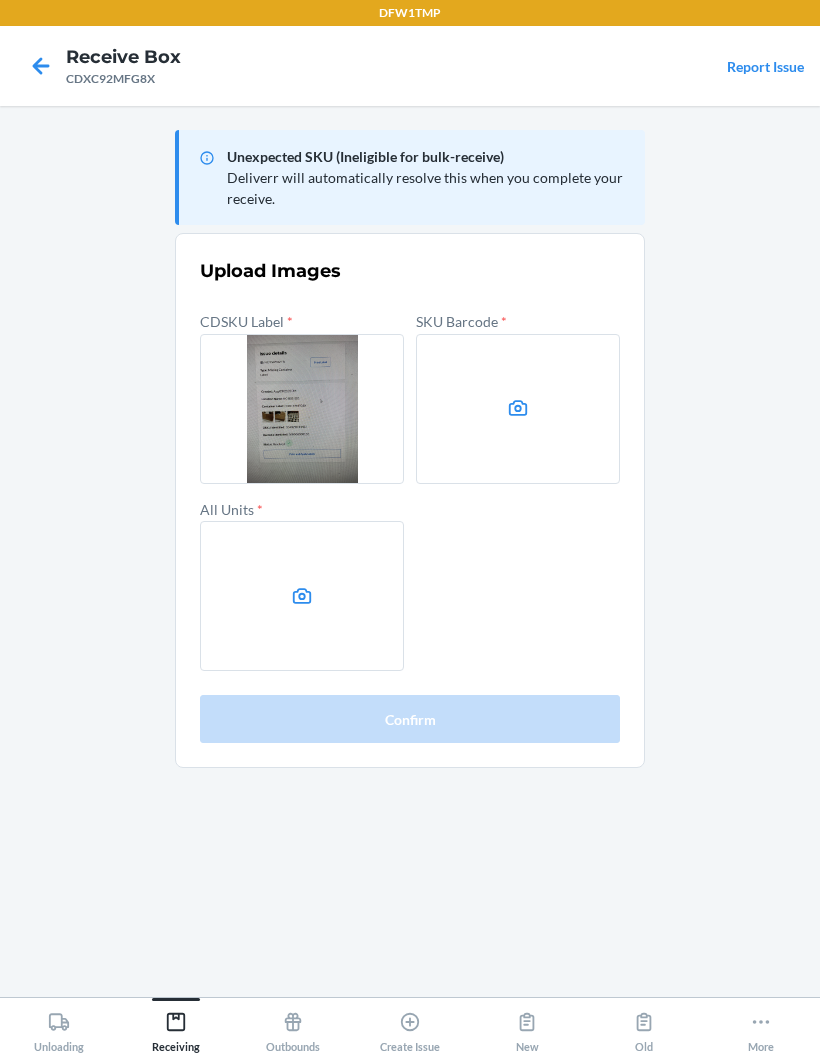 click at bounding box center (518, 409) 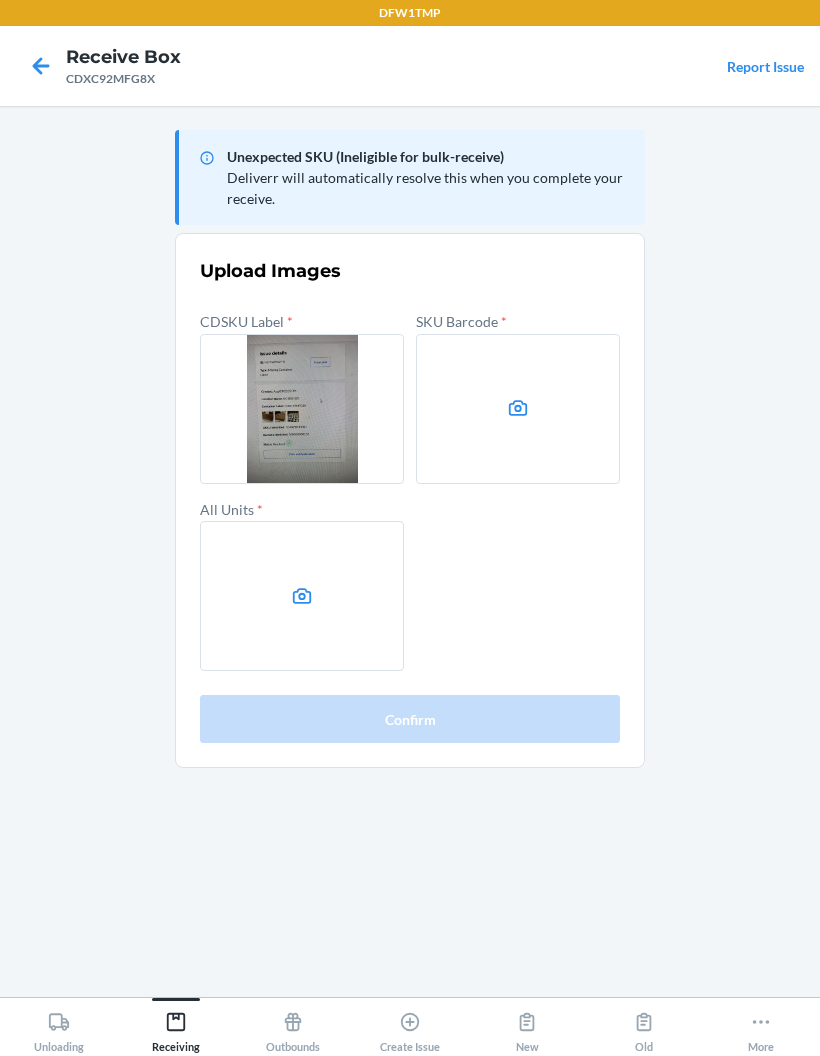click at bounding box center (302, 596) 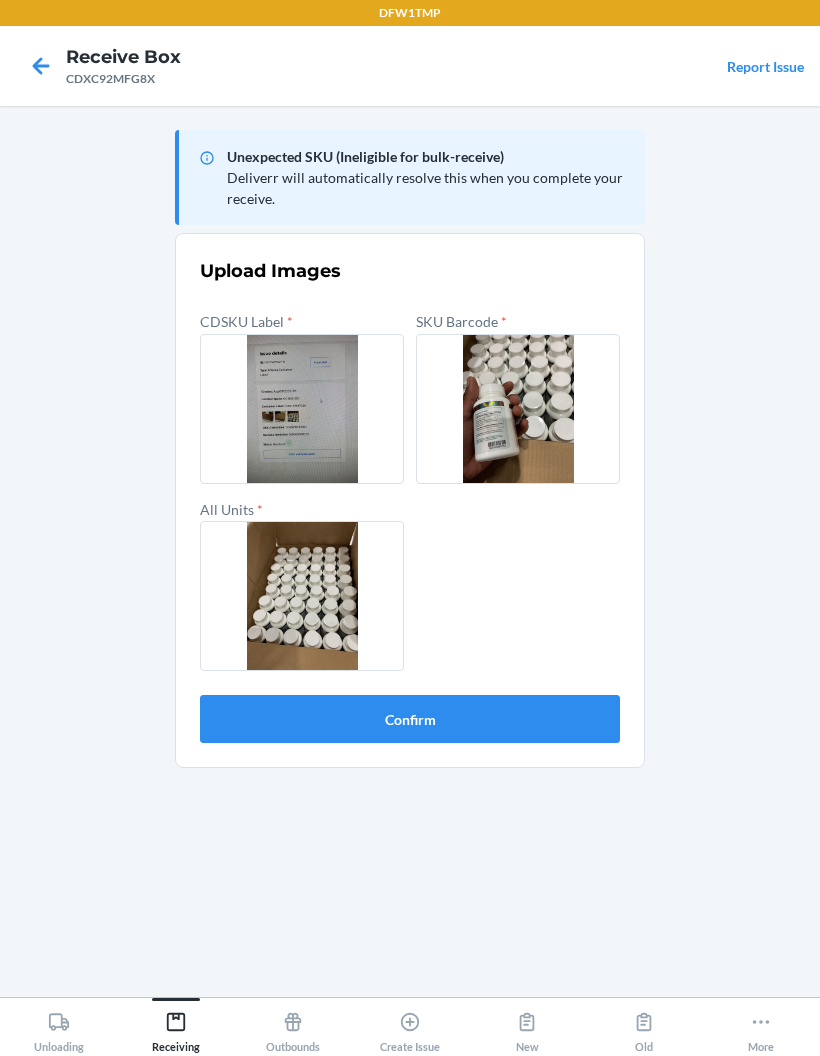 click on "Confirm" at bounding box center [410, 719] 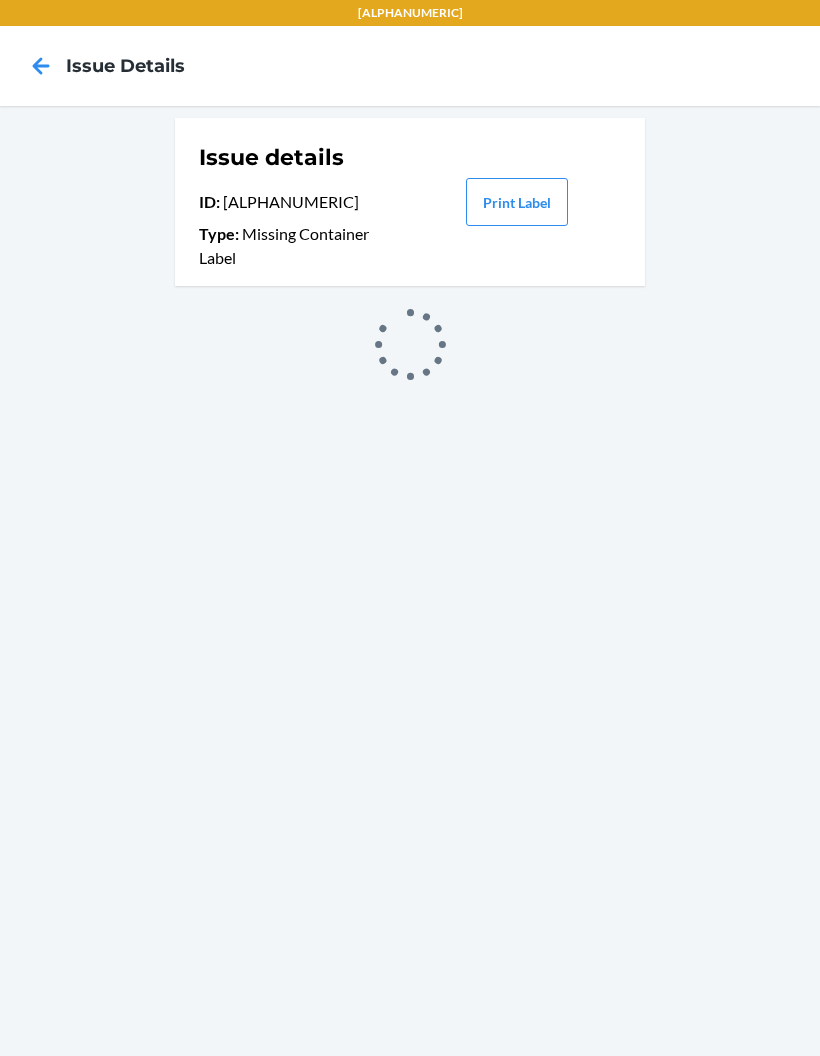 scroll, scrollTop: 0, scrollLeft: 0, axis: both 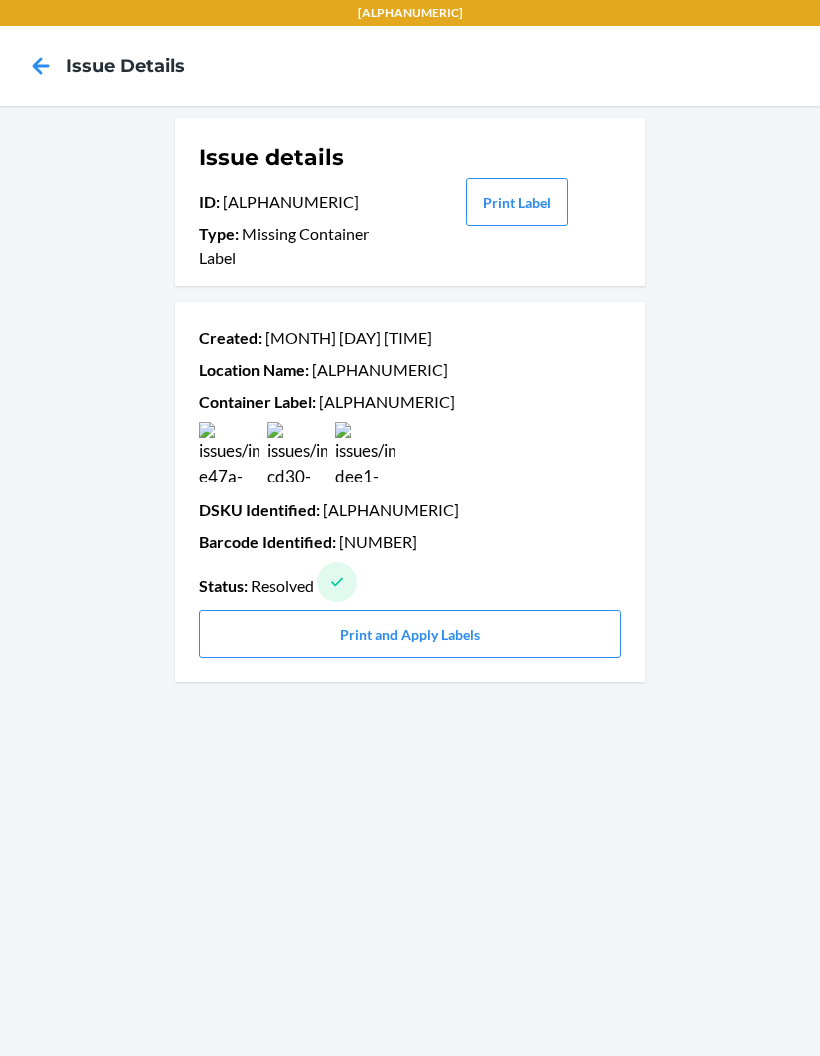 click 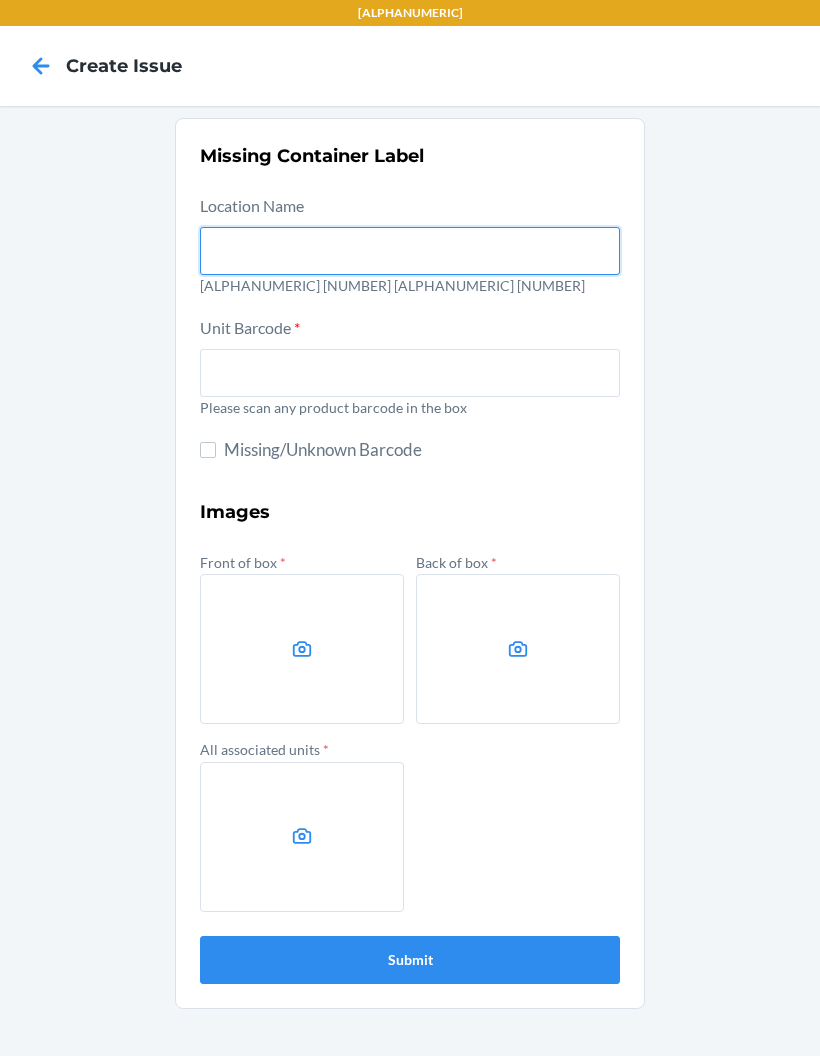 click at bounding box center [410, 251] 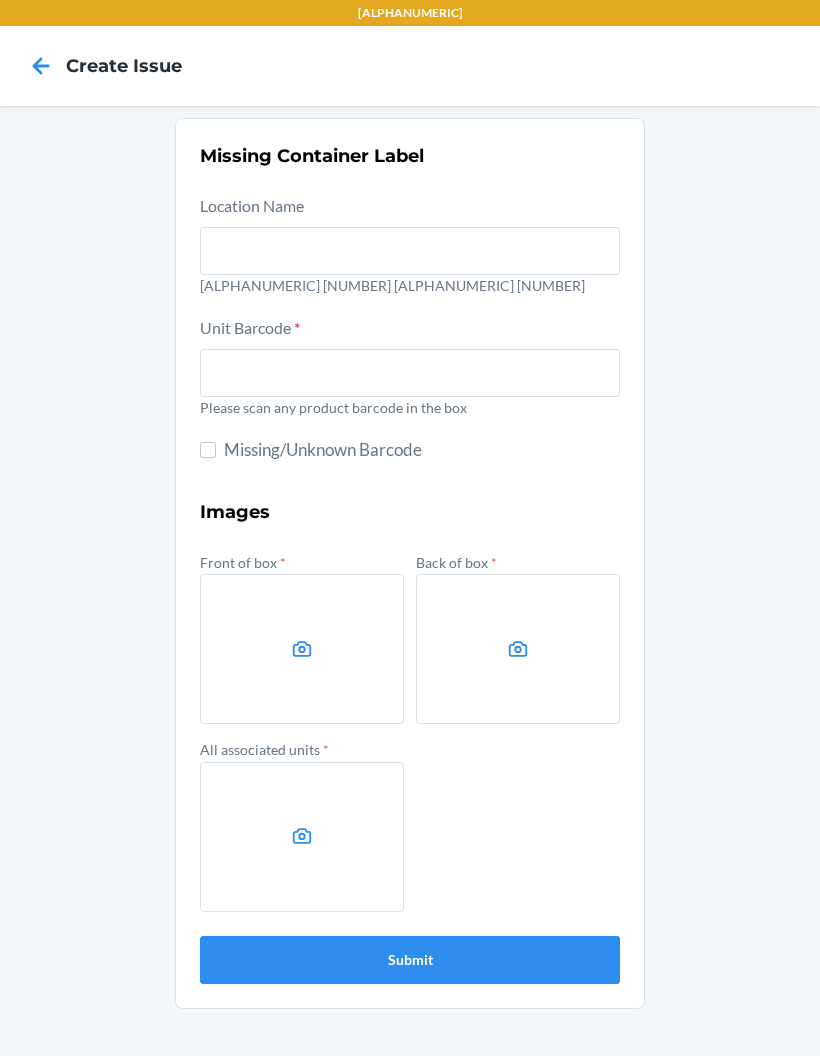 click on "[ALPHANUMERIC] [NUMBER] [ALPHANUMERIC] [NUMBER]" at bounding box center (410, 285) 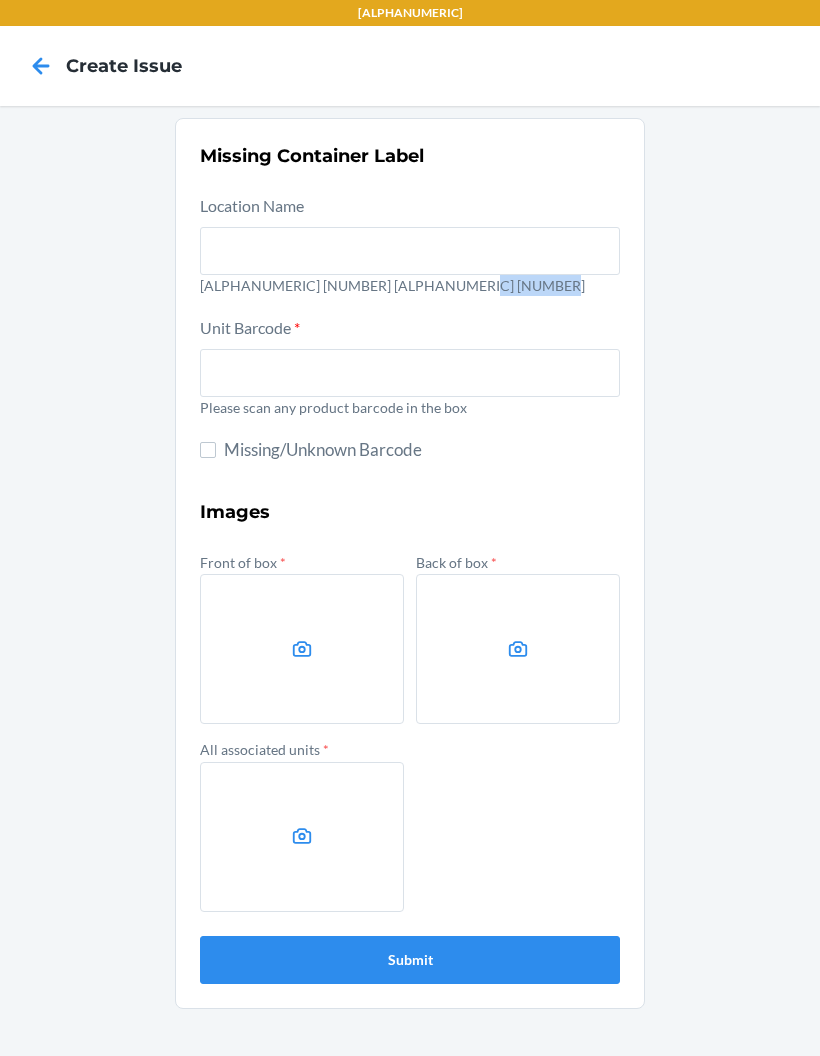 copy on "[ALPHANUMERIC]" 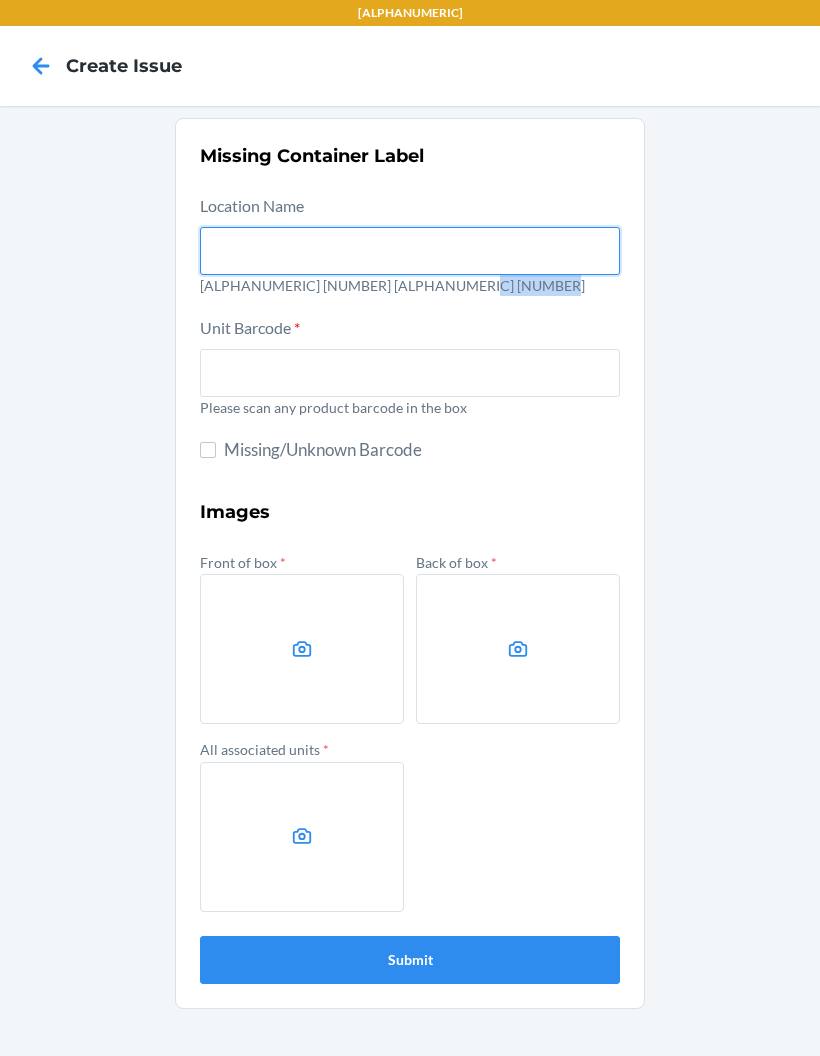 click at bounding box center (410, 251) 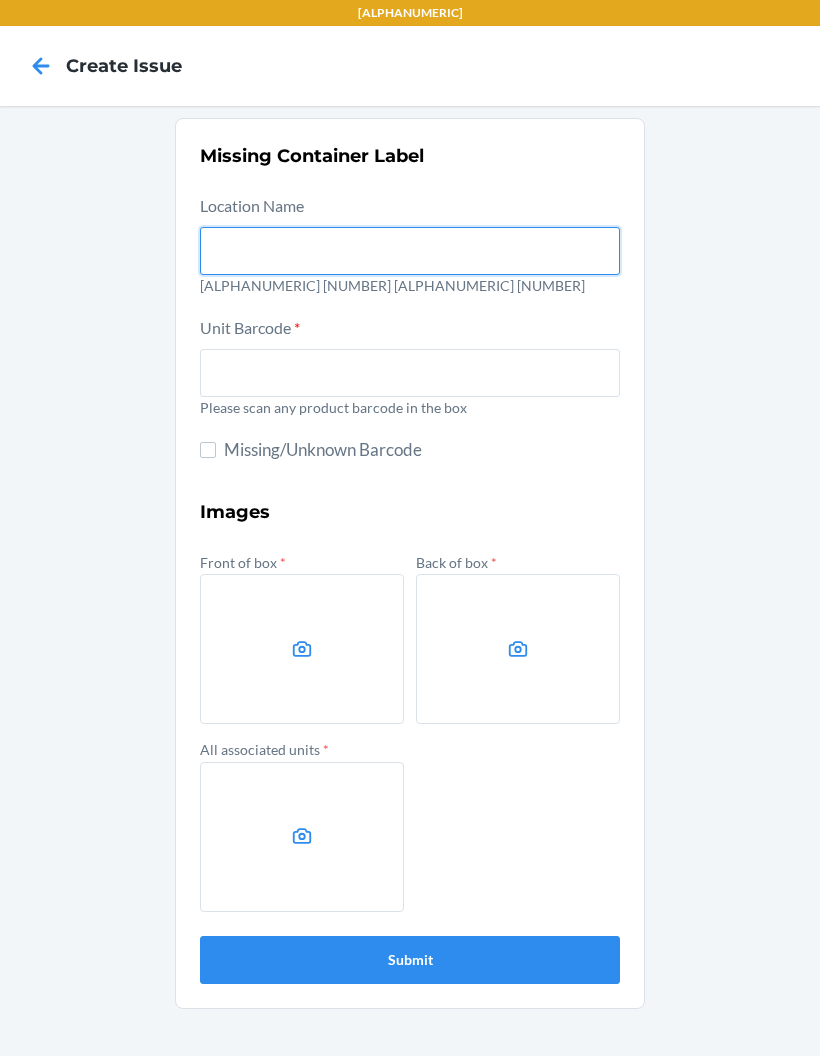 click at bounding box center (410, 251) 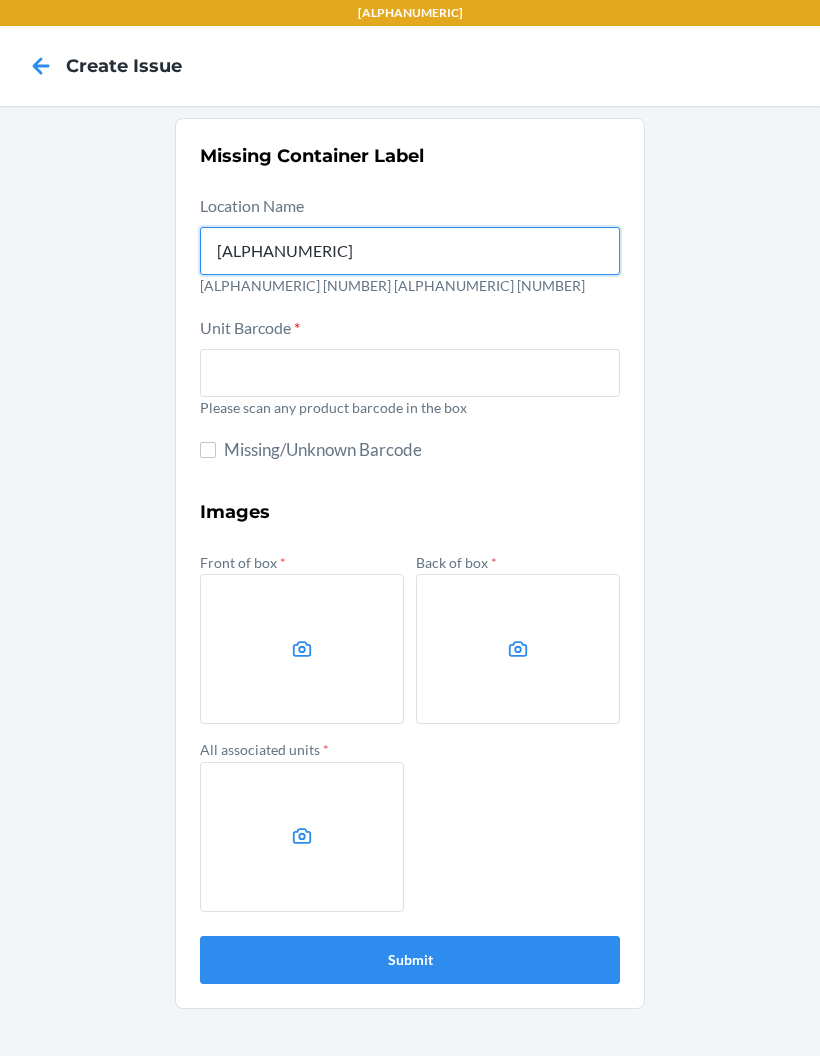 type on "[ALPHANUMERIC]" 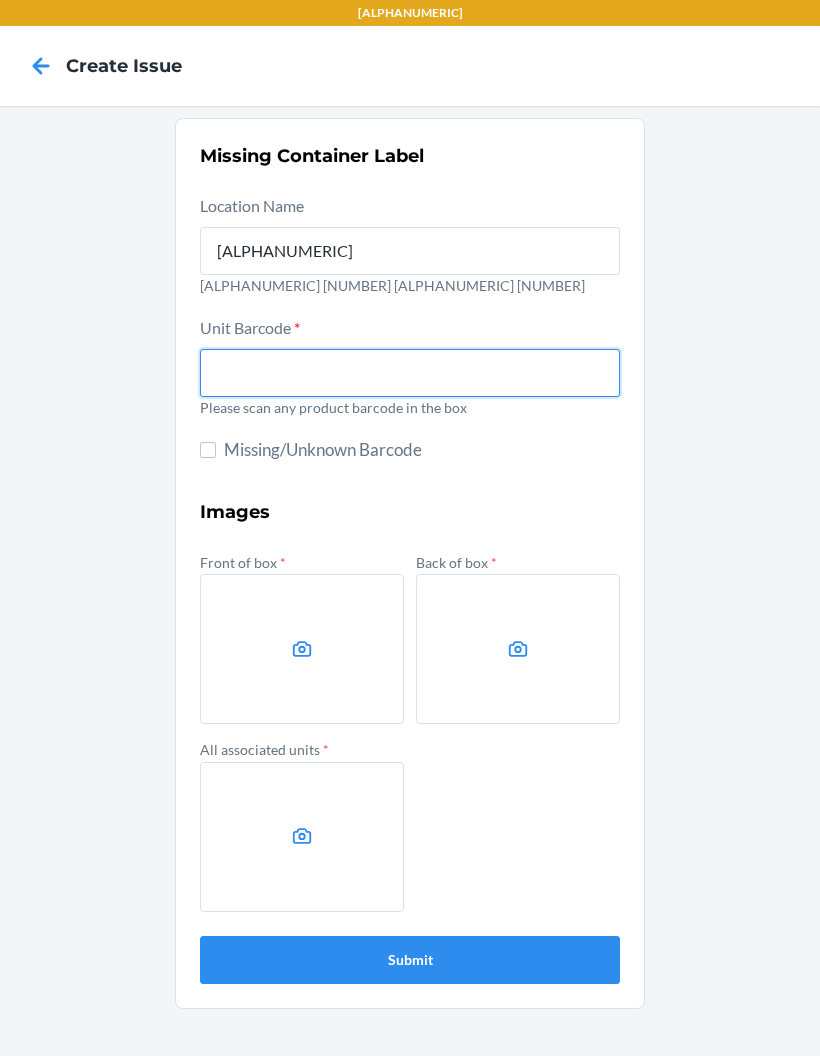 click at bounding box center (410, 373) 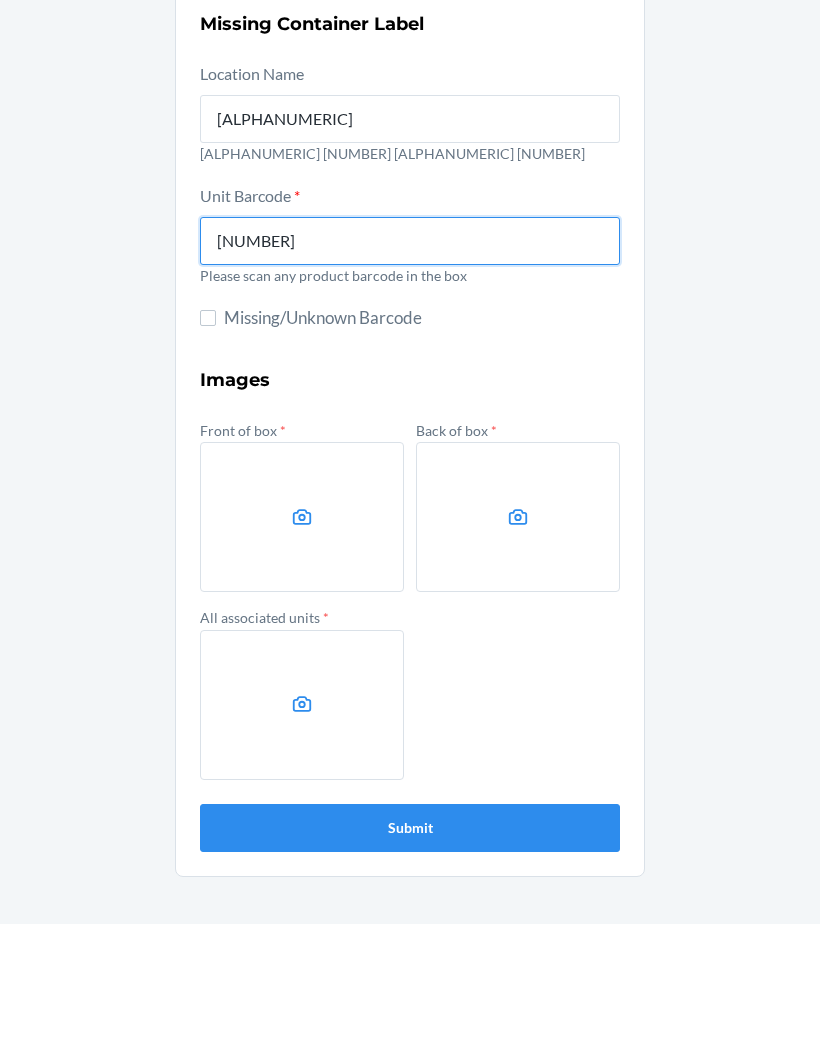type on "[NUMBER]" 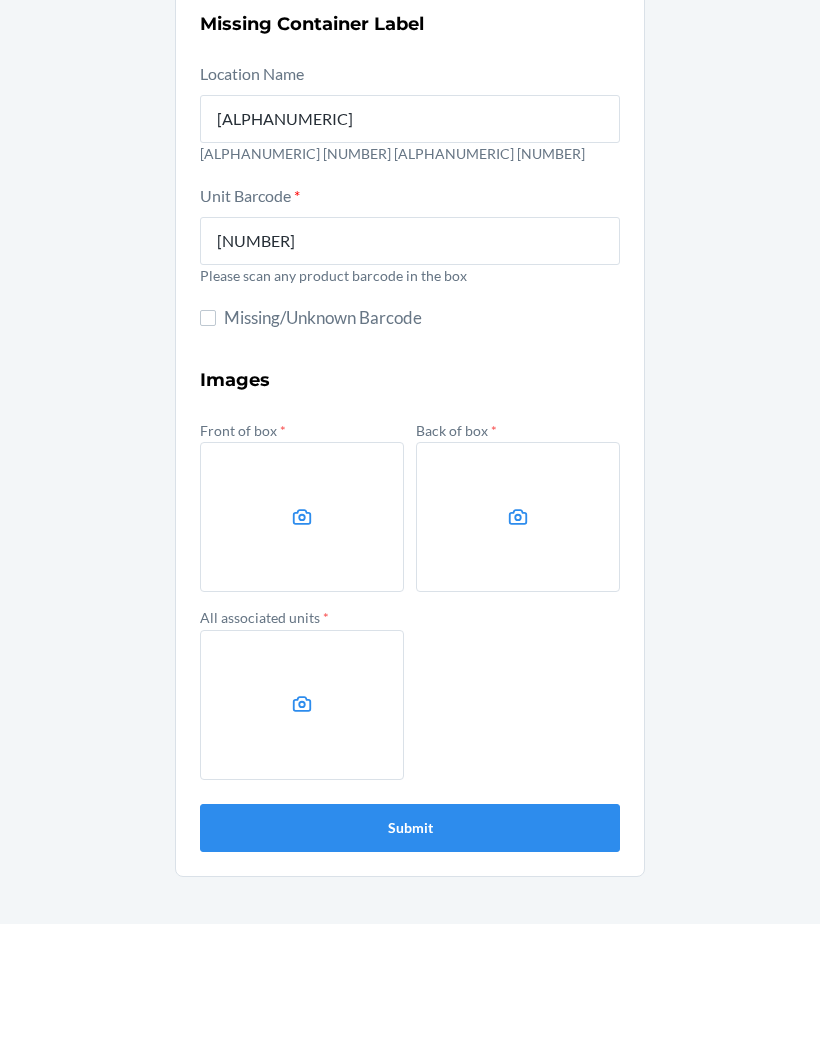 click at bounding box center [302, 649] 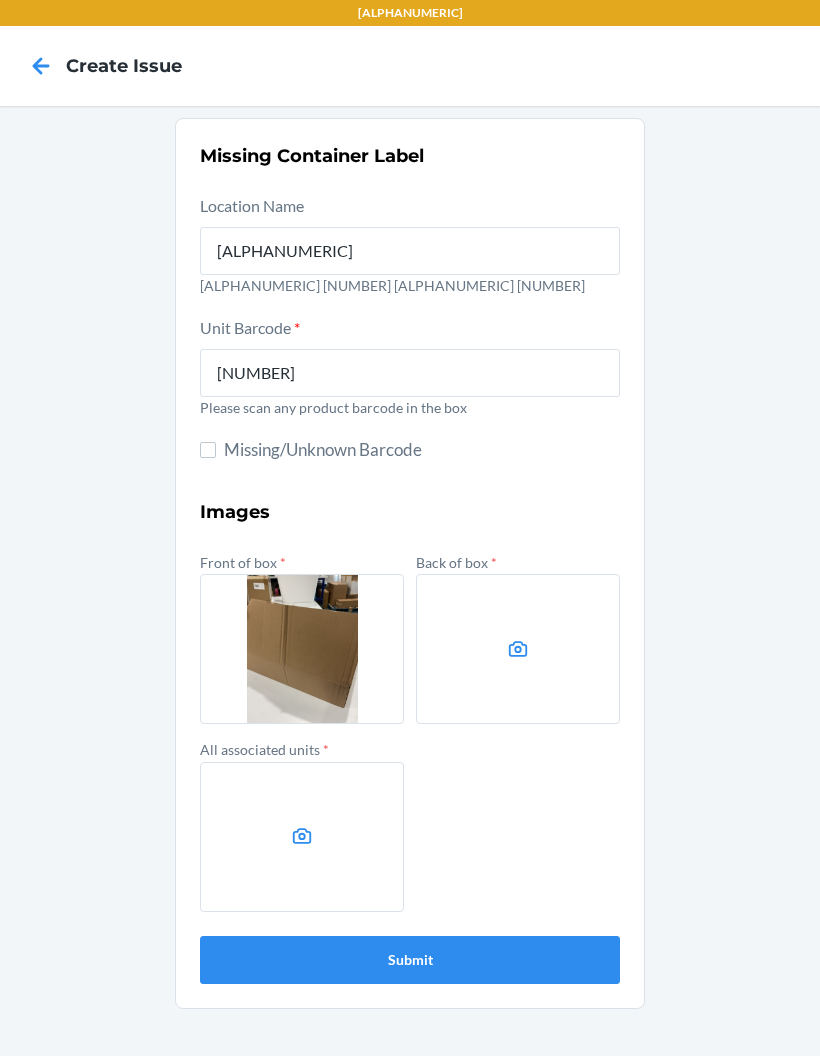 click on "Submit" at bounding box center (410, 960) 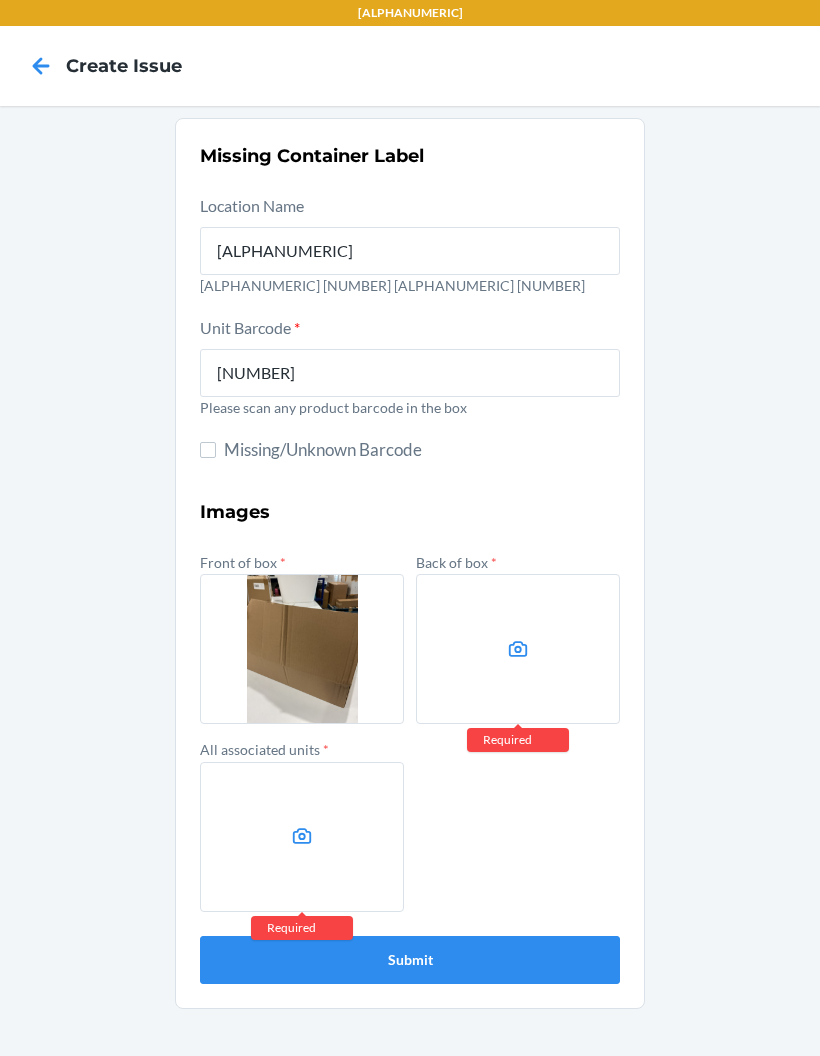 click at bounding box center [518, 649] 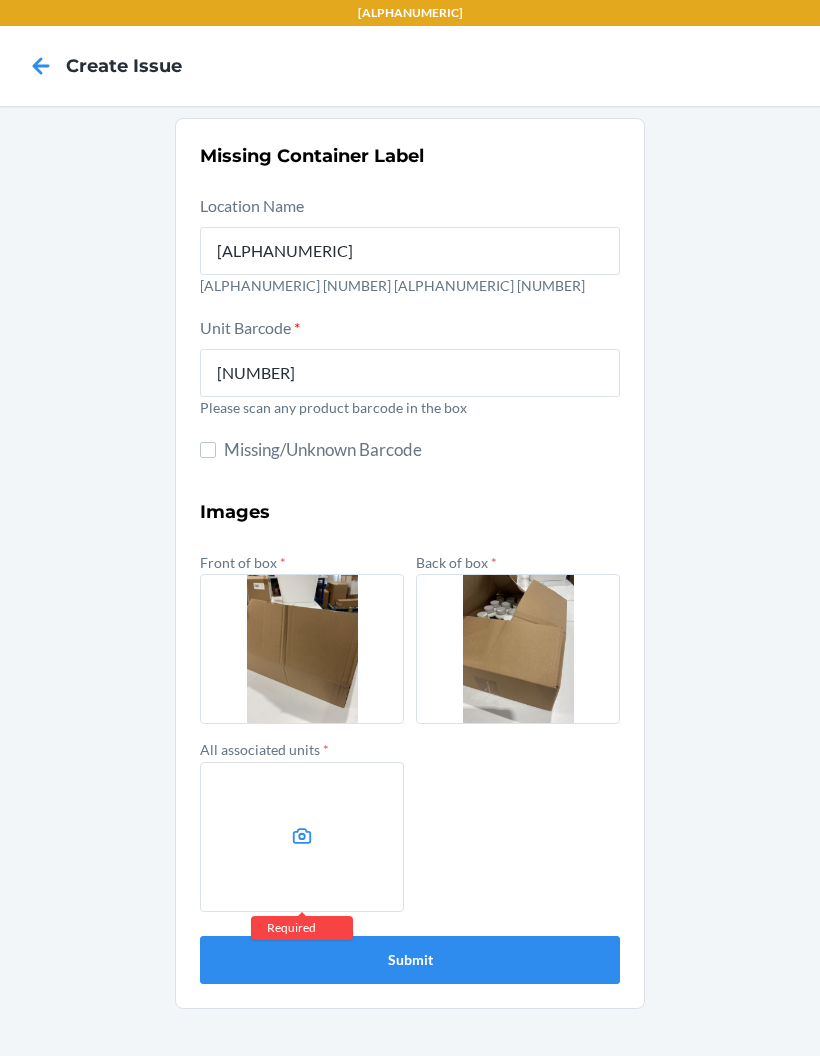 click at bounding box center (302, 837) 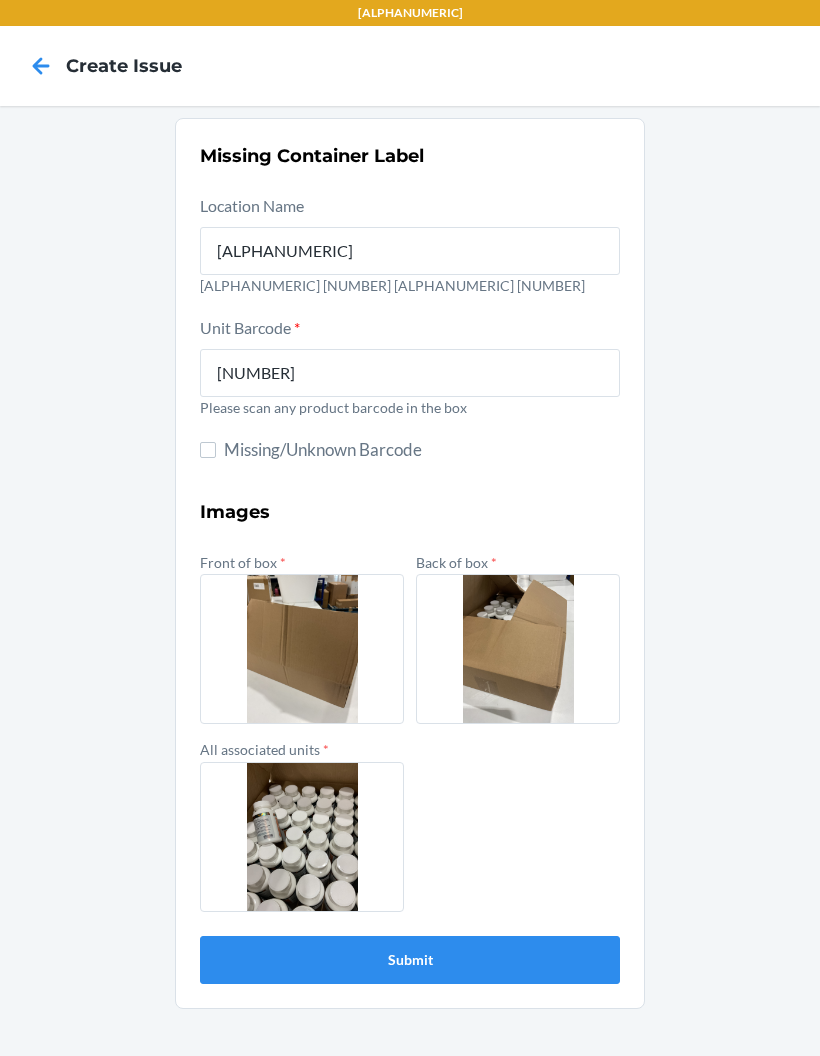click on "Submit" at bounding box center [410, 960] 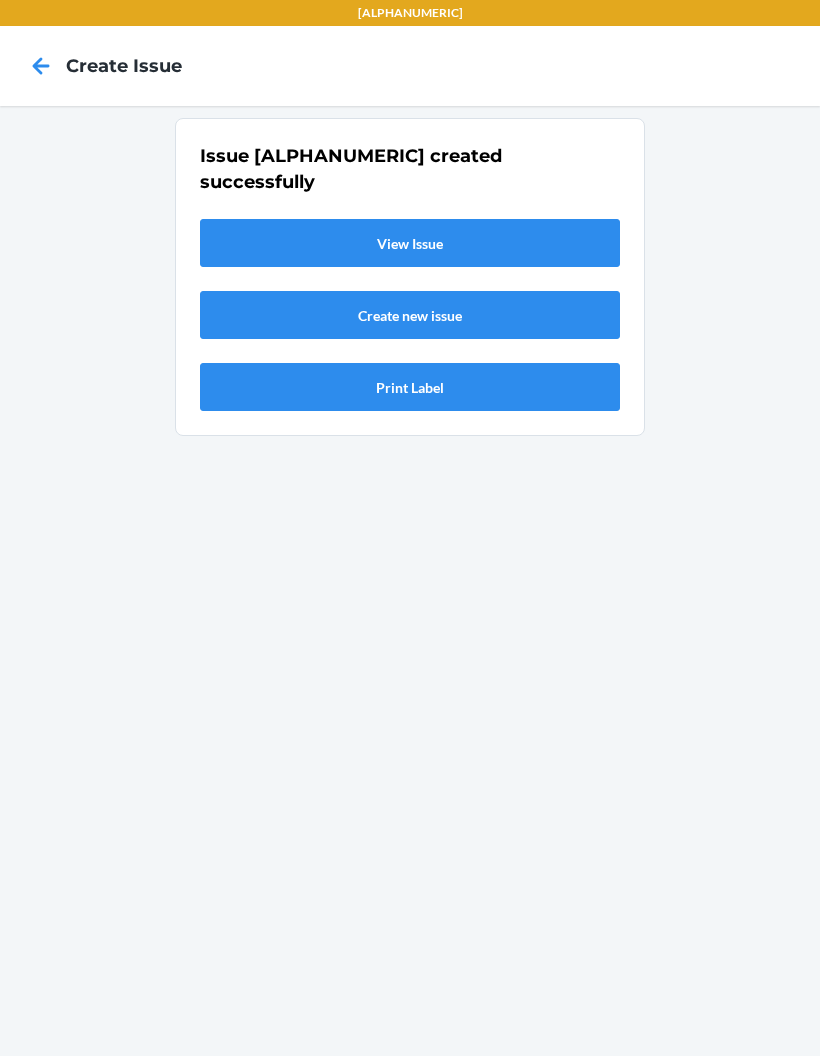 click on "View Issue" at bounding box center (410, 243) 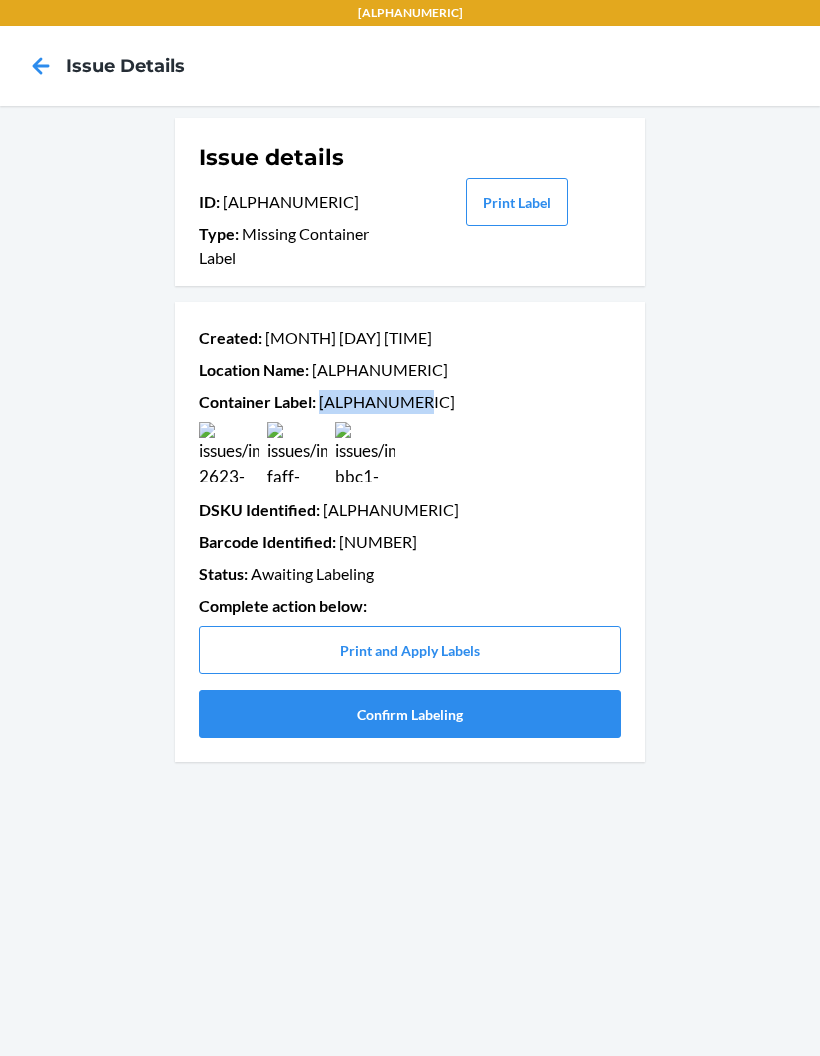 click on "Confirm Labeling" at bounding box center (410, 714) 